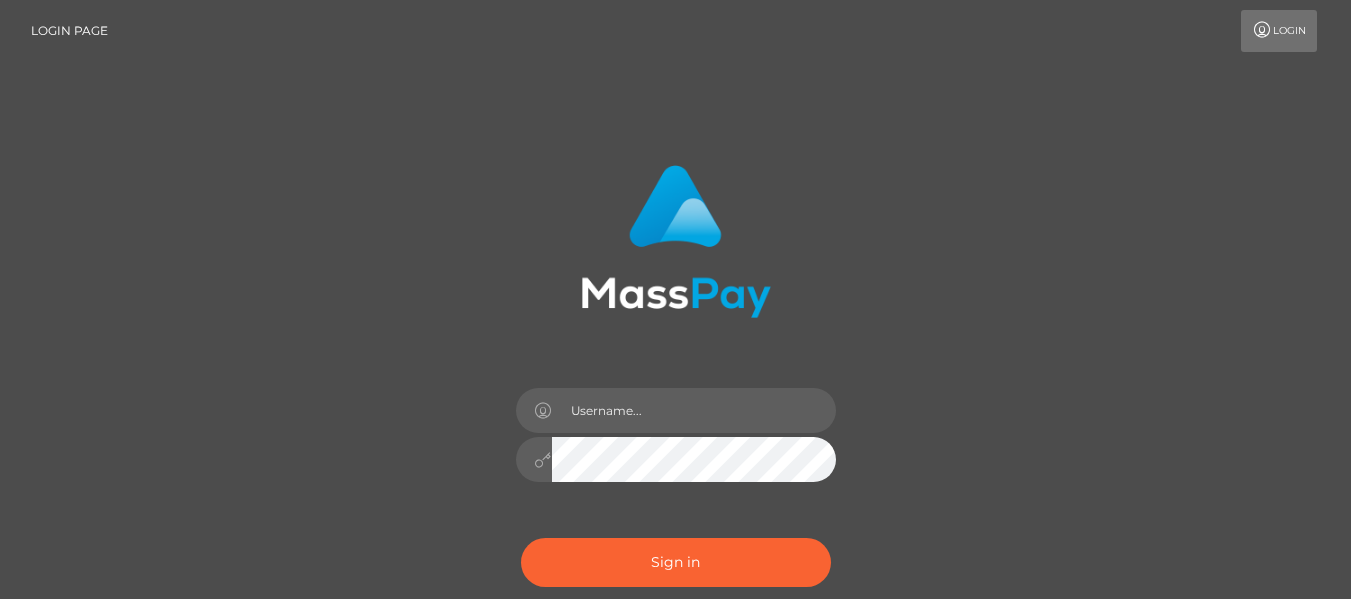 scroll, scrollTop: 0, scrollLeft: 0, axis: both 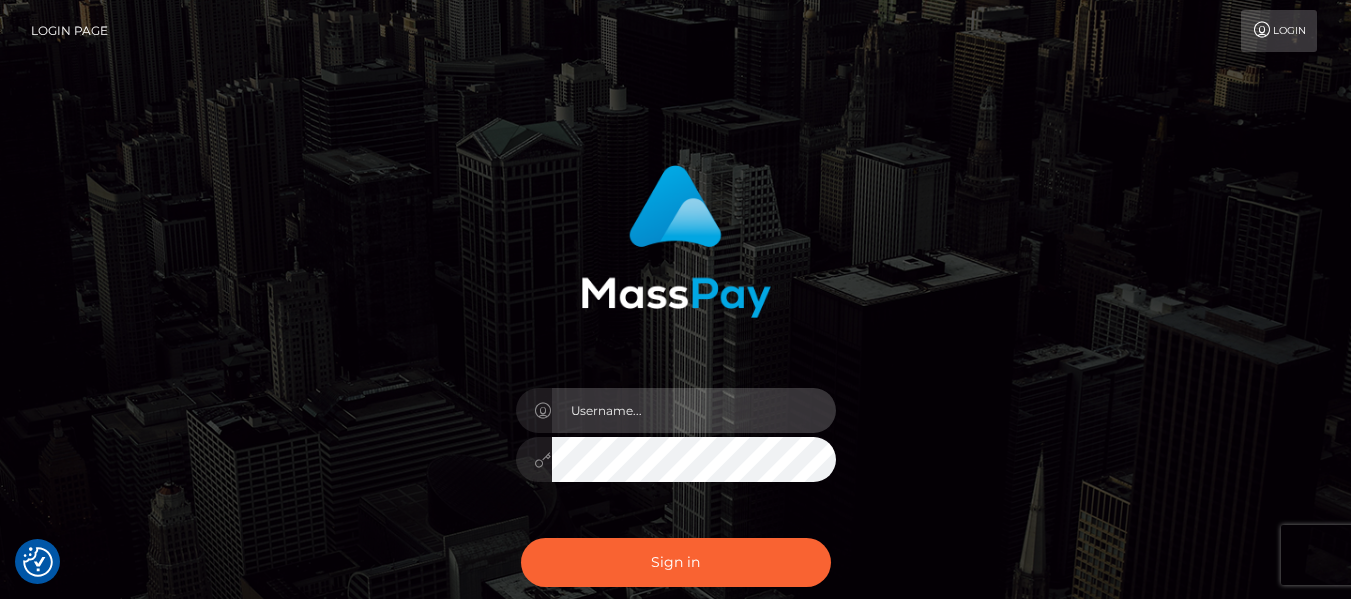 click at bounding box center [694, 410] 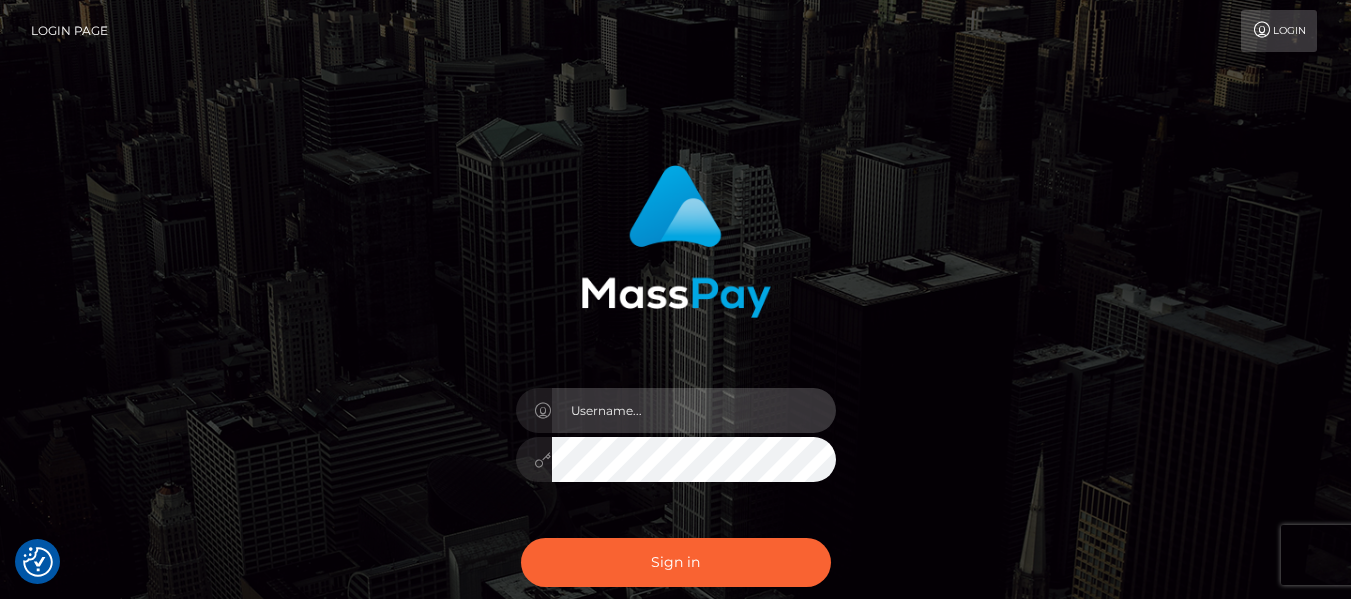 click at bounding box center [0, 809] 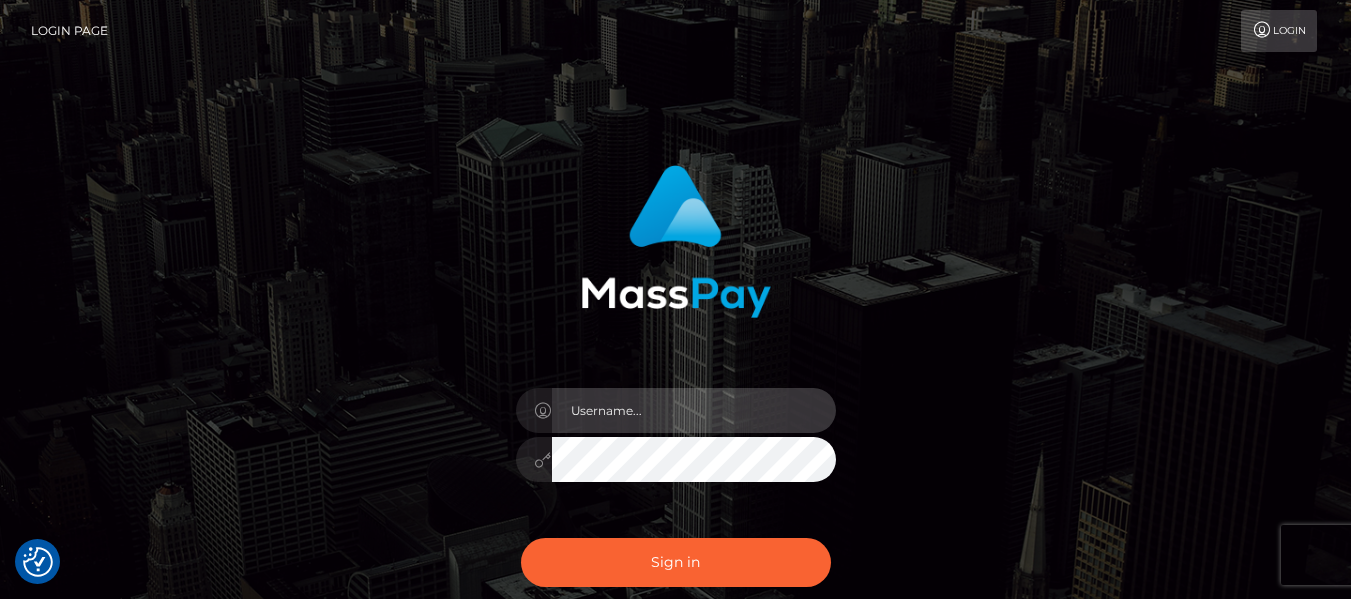 type on "[USERNAME]" 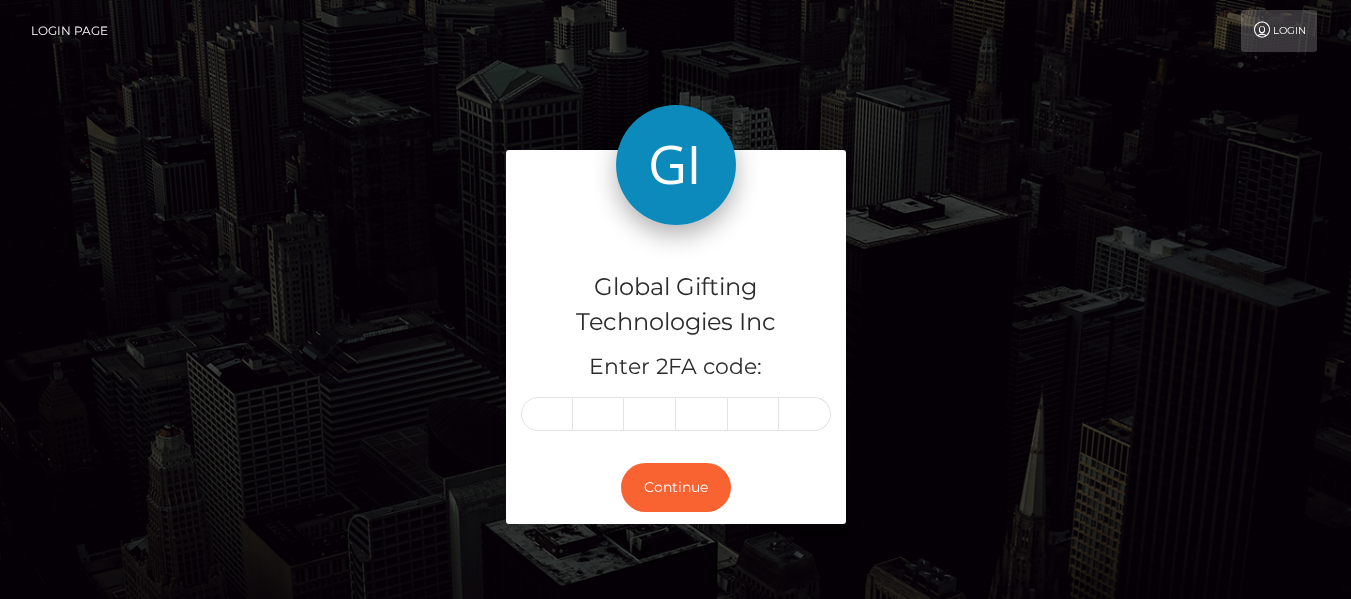 scroll, scrollTop: 0, scrollLeft: 0, axis: both 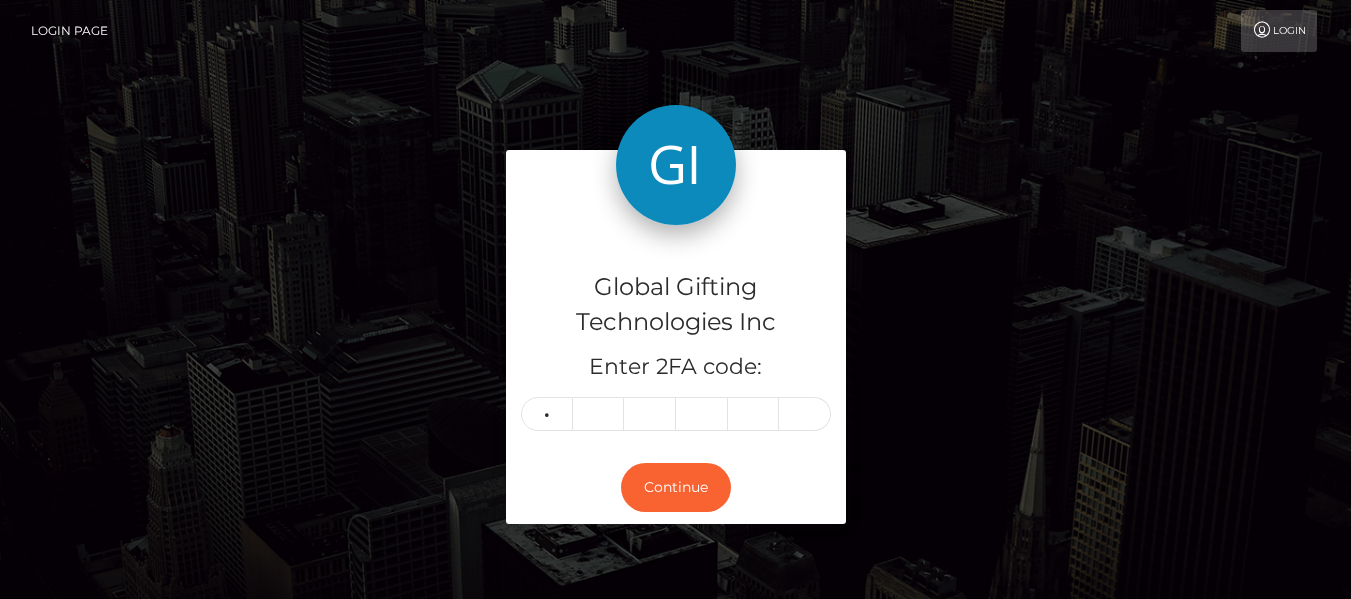 type on "6" 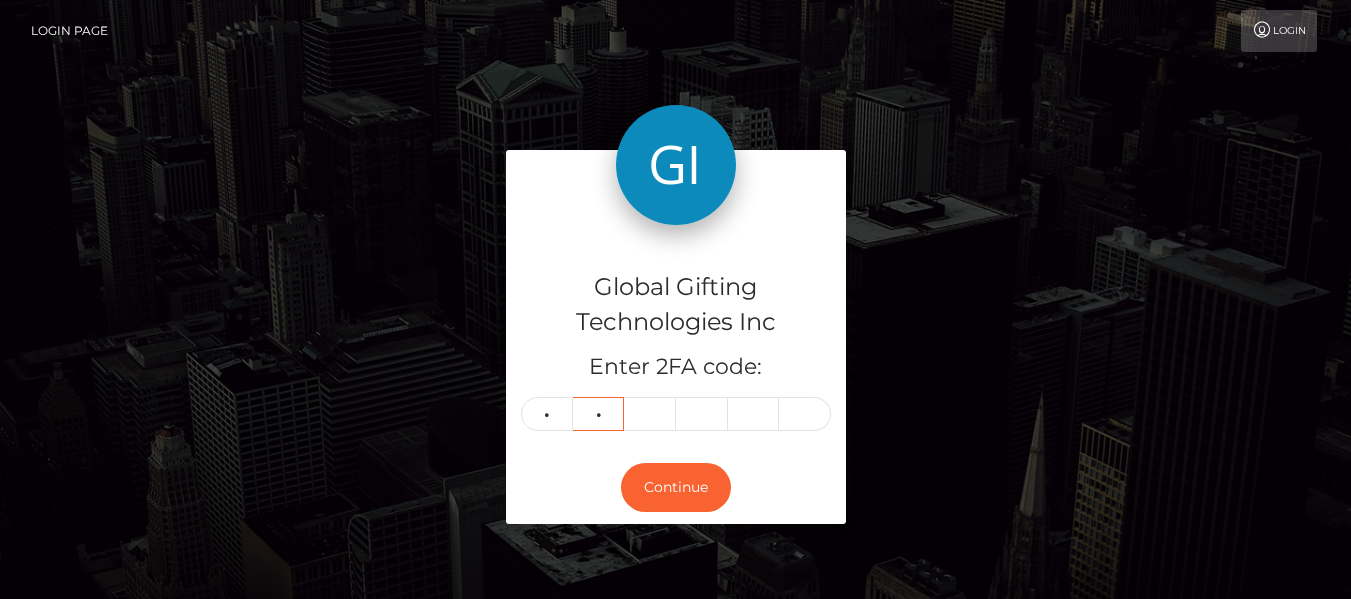 type on "2" 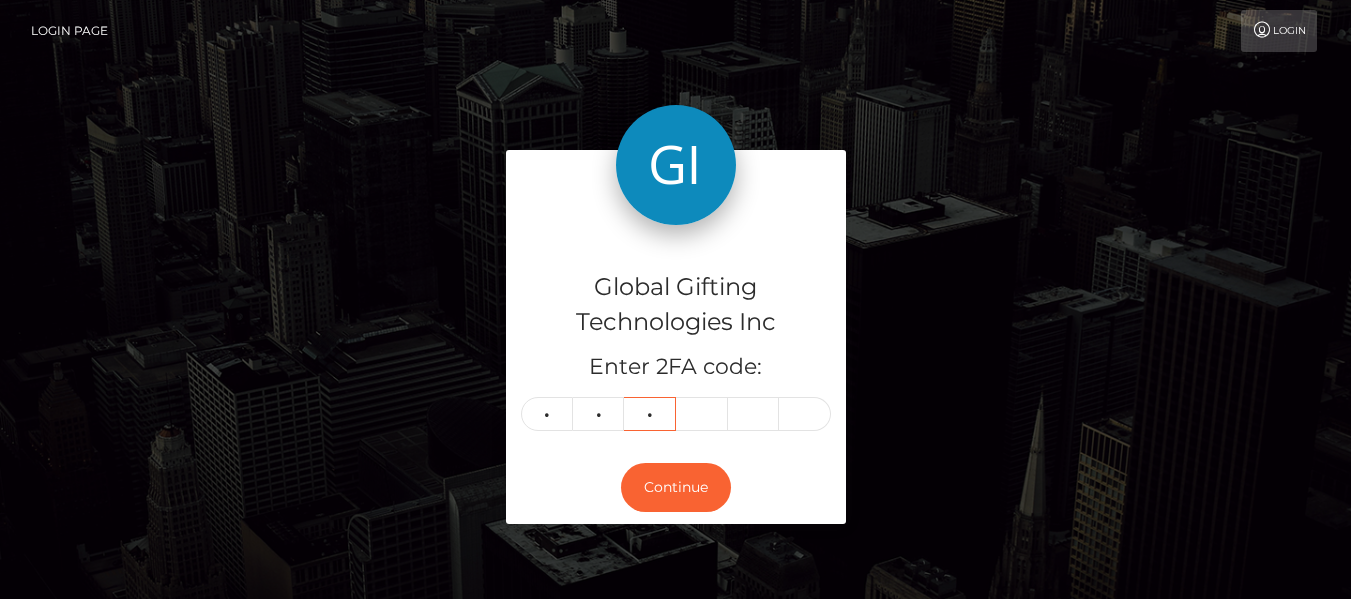 type on "7" 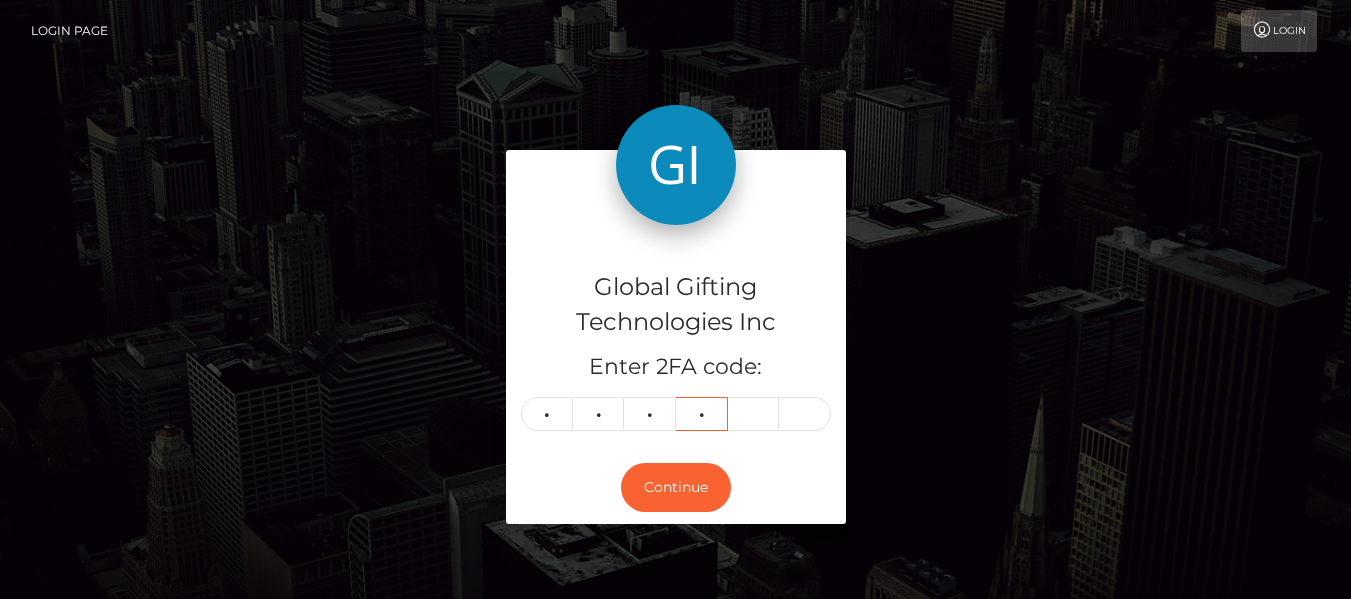 type on "5" 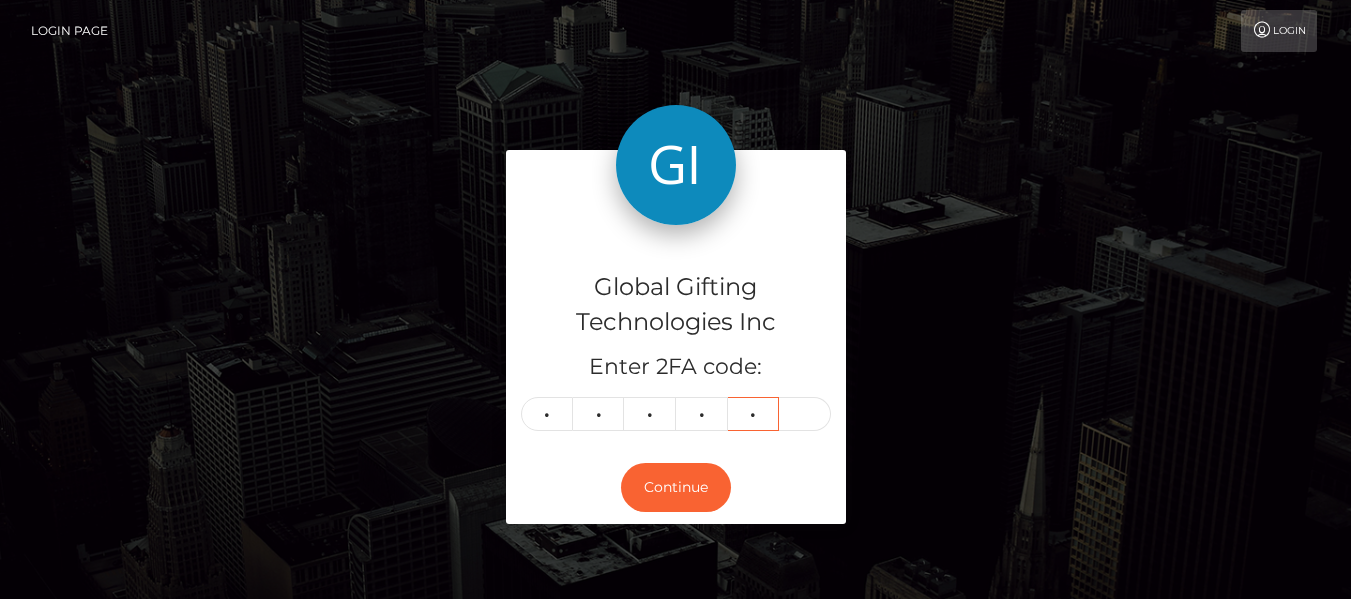 type on "0" 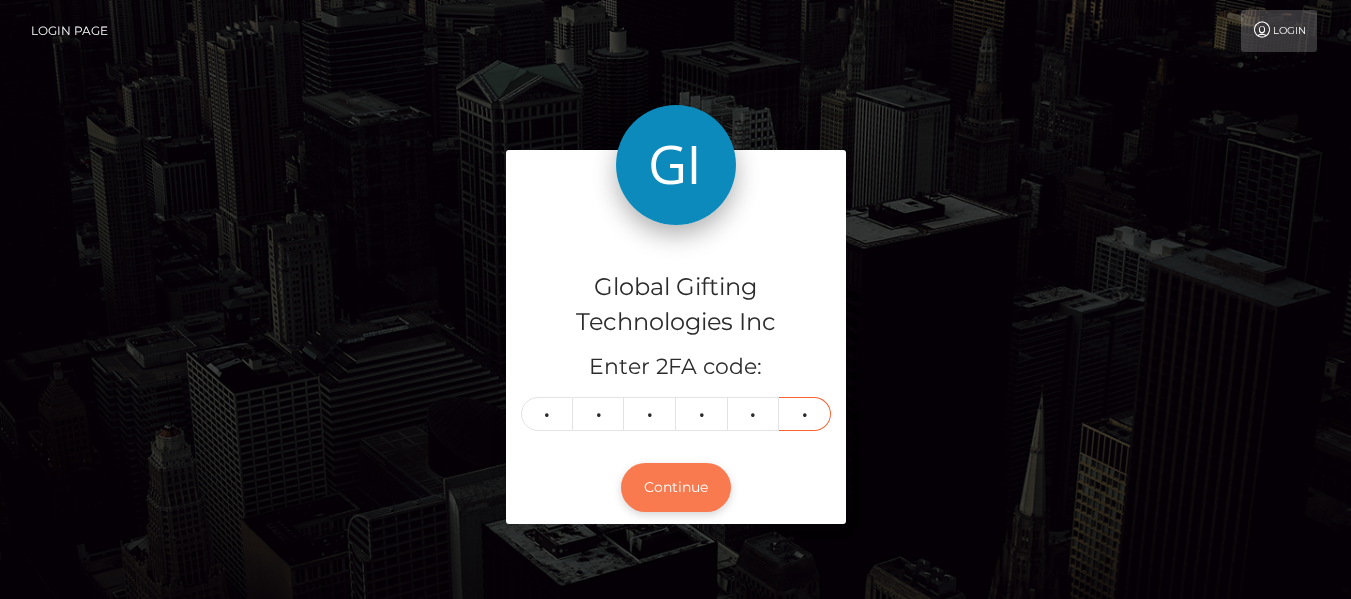 type on "6" 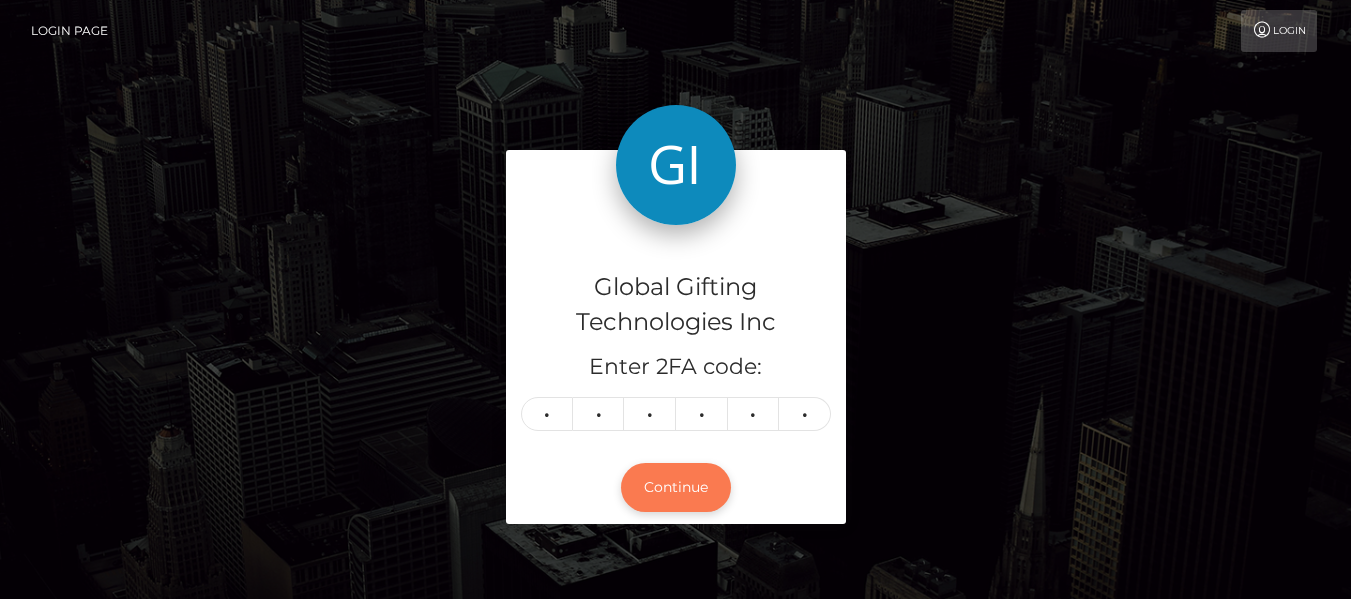 click on "Continue" at bounding box center [676, 487] 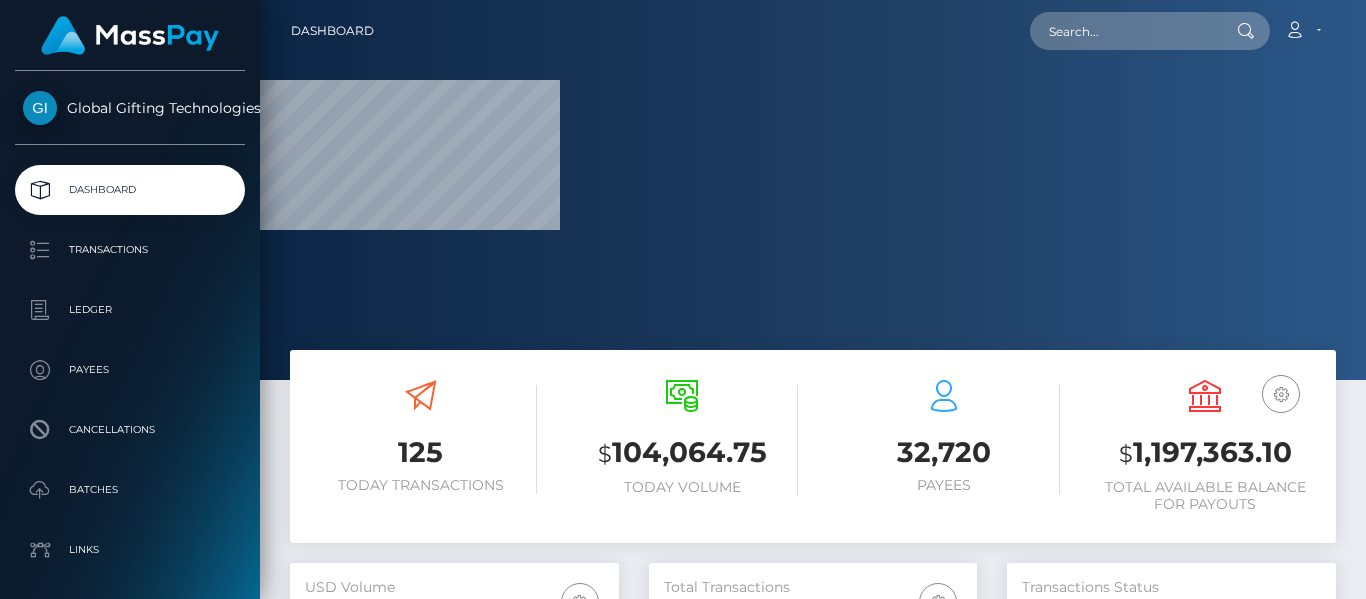 scroll, scrollTop: 0, scrollLeft: 0, axis: both 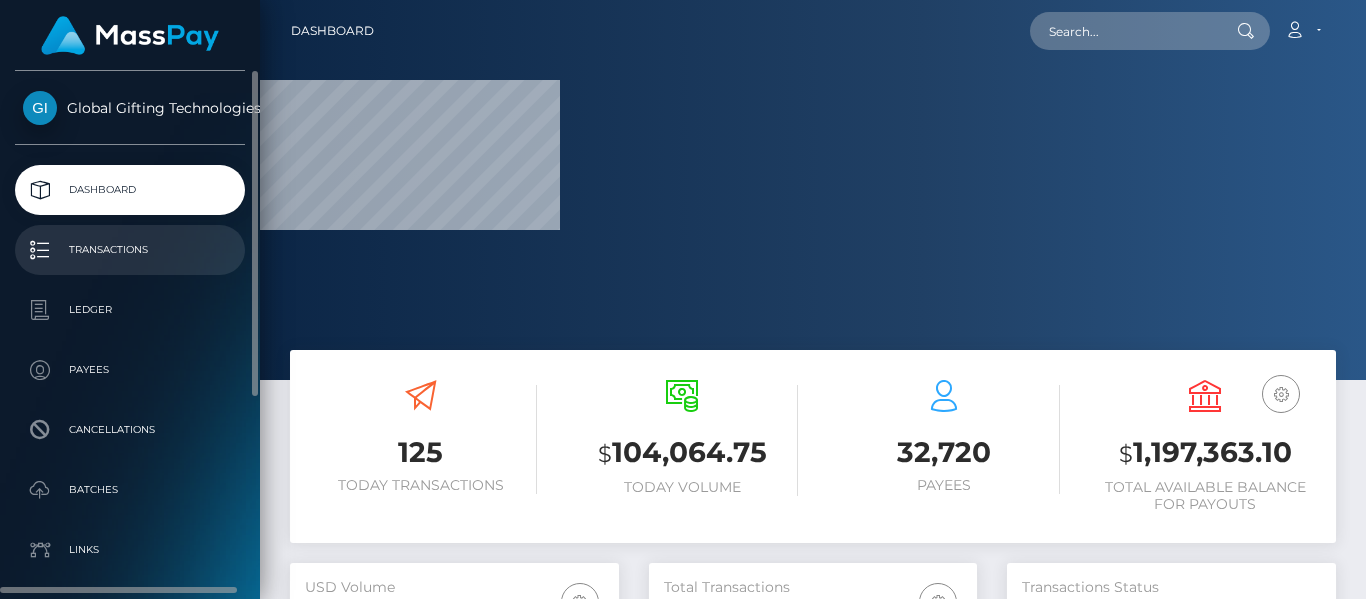 click on "Transactions" at bounding box center (130, 250) 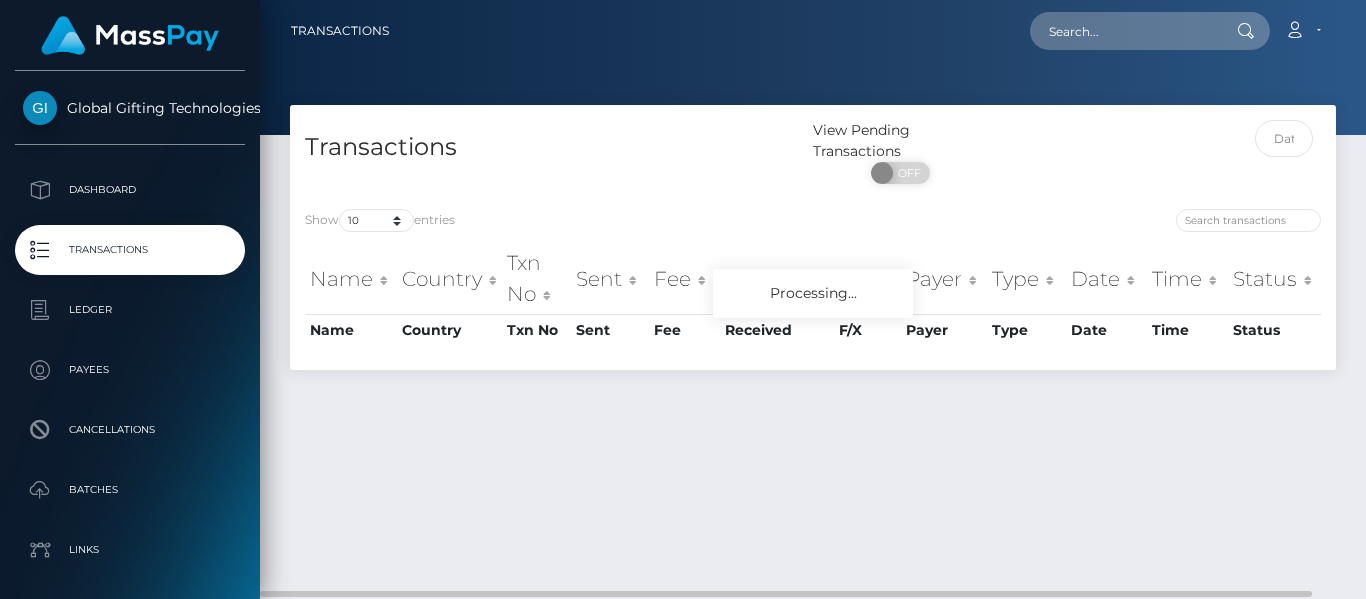 scroll, scrollTop: 0, scrollLeft: 0, axis: both 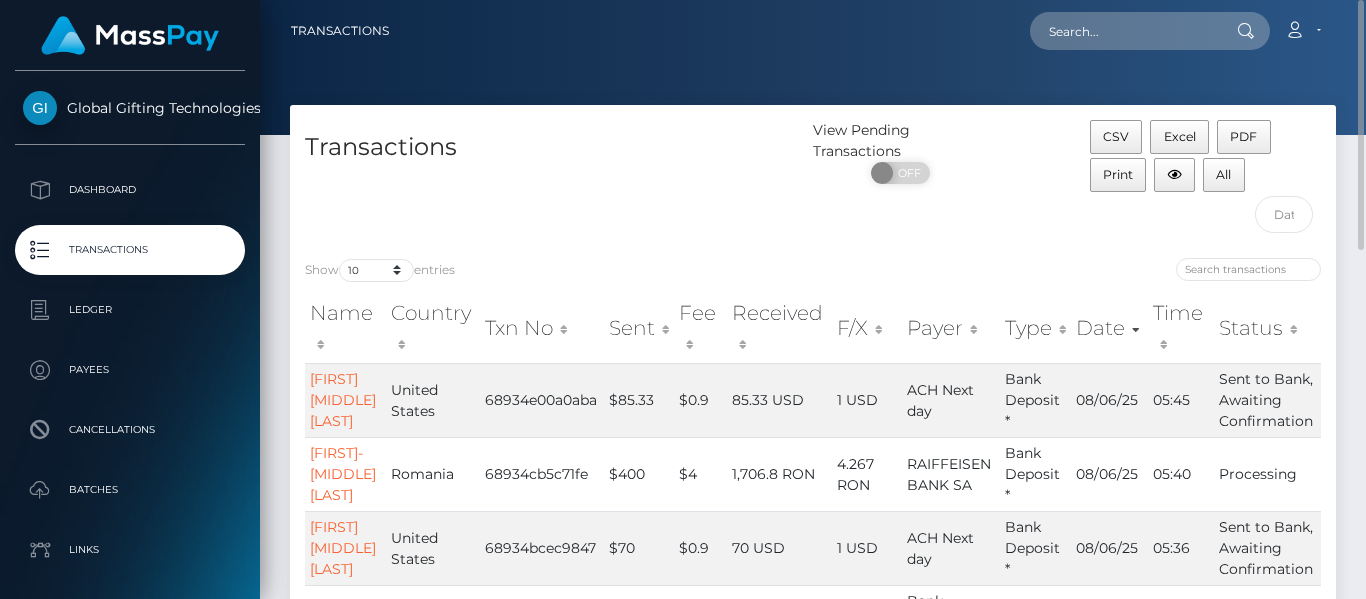 click on "Transactions" at bounding box center [551, 181] 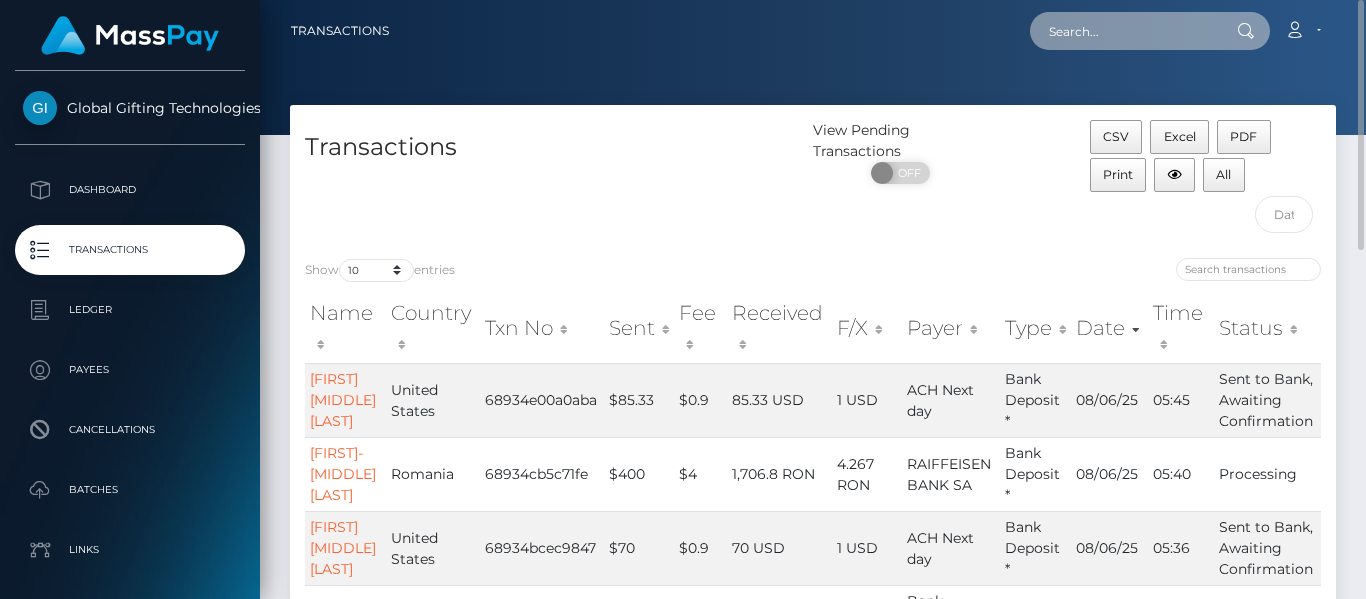 click at bounding box center (1124, 31) 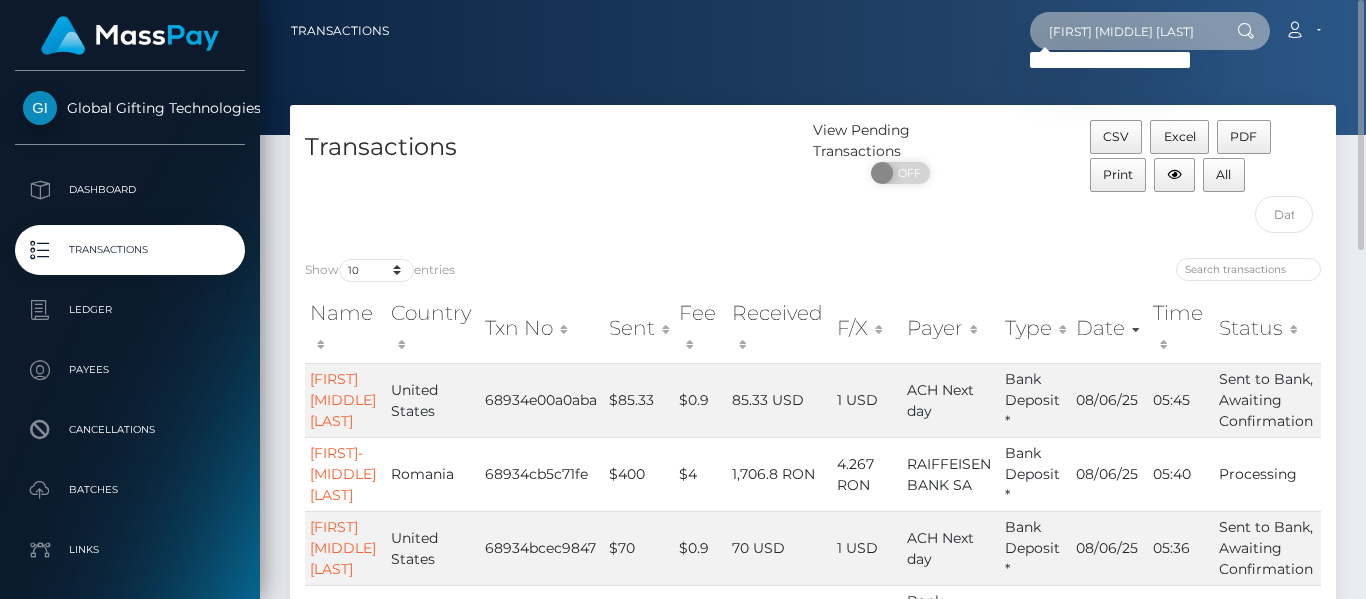 scroll, scrollTop: 0, scrollLeft: 0, axis: both 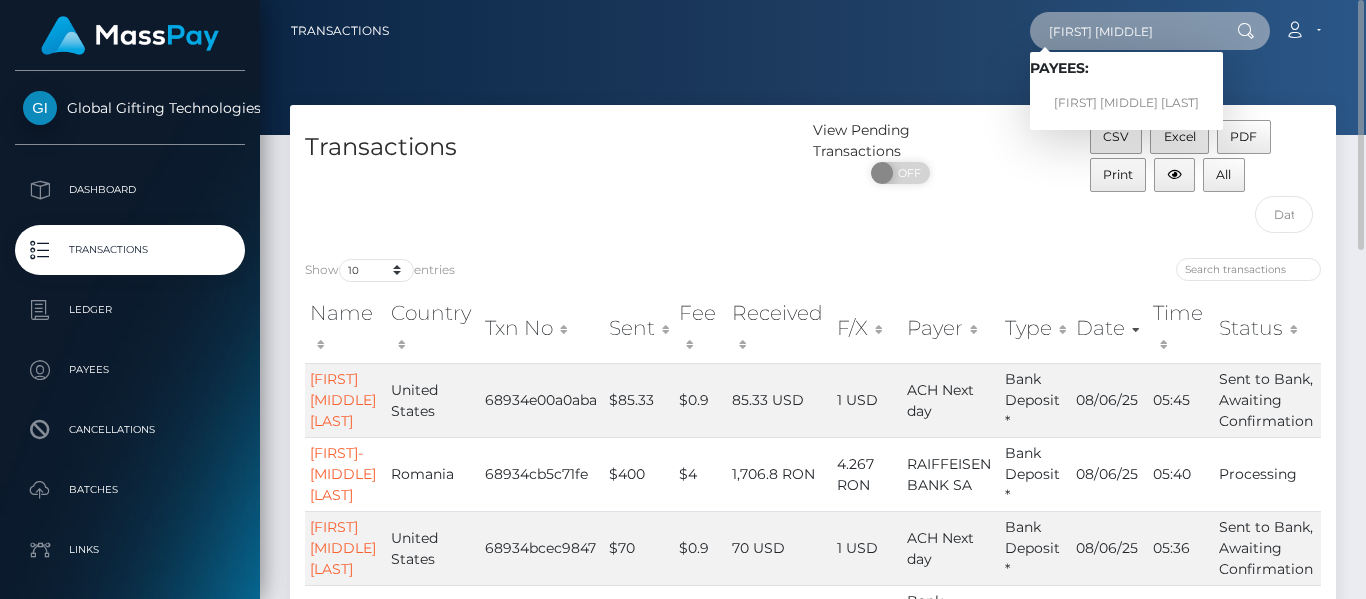 type on "Maria Alejandra" 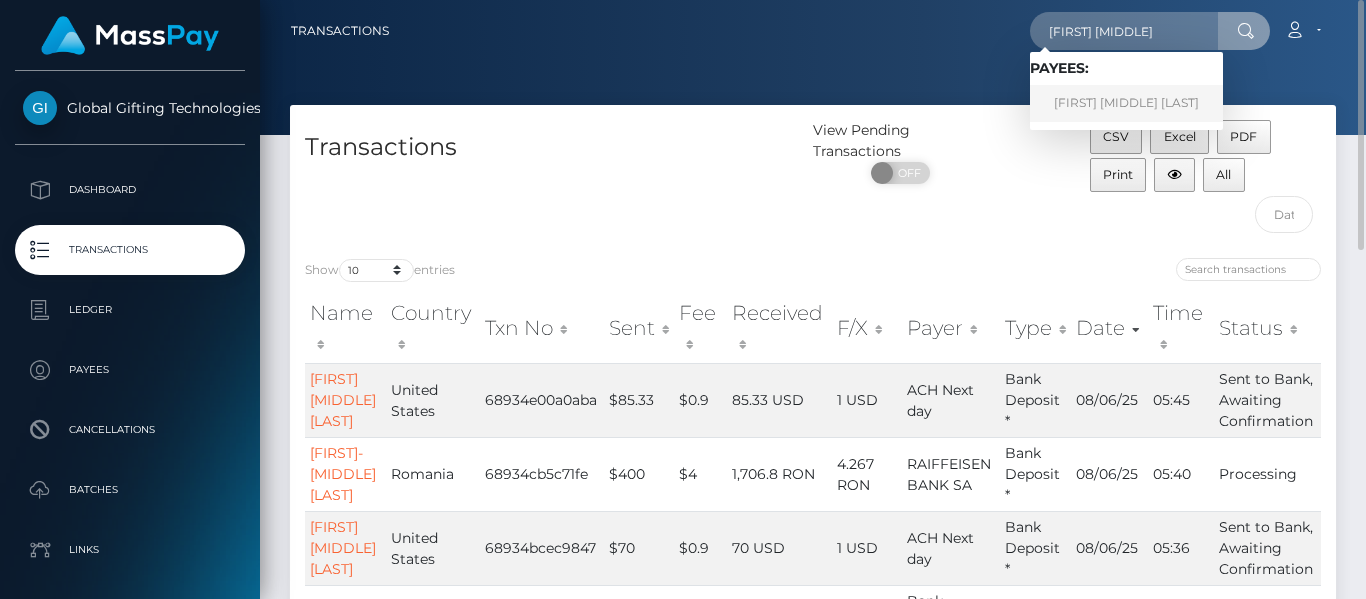 click on "maria alejandra  vanegas" at bounding box center (1126, 103) 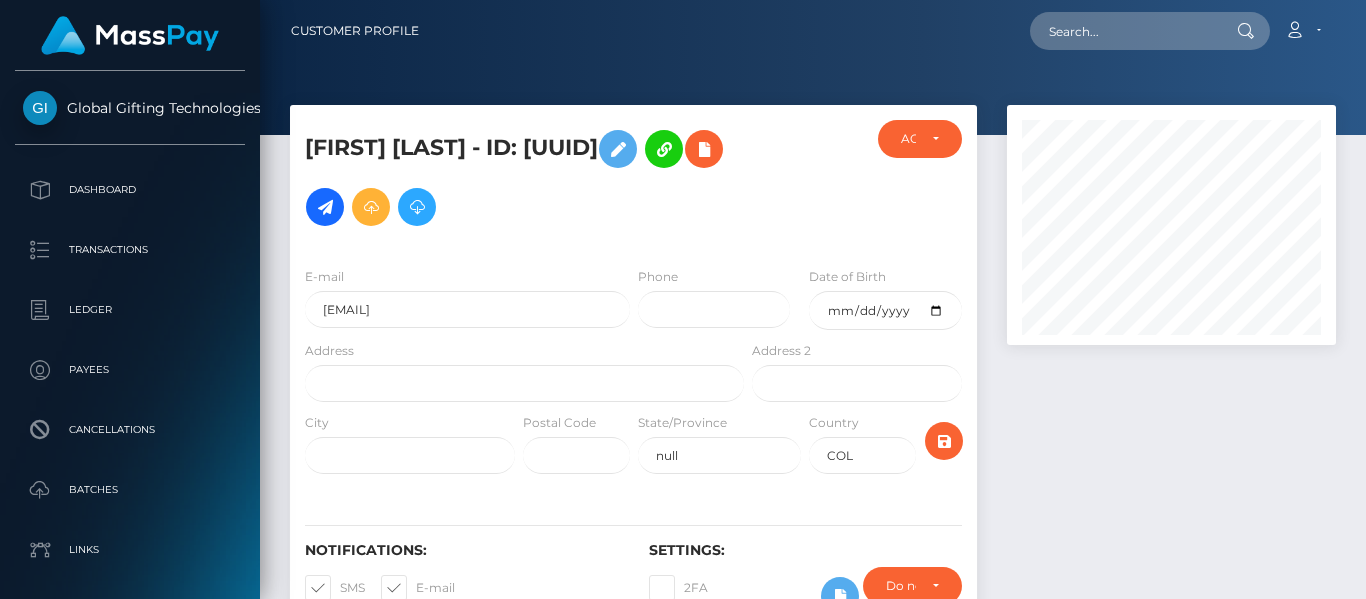 scroll, scrollTop: 0, scrollLeft: 0, axis: both 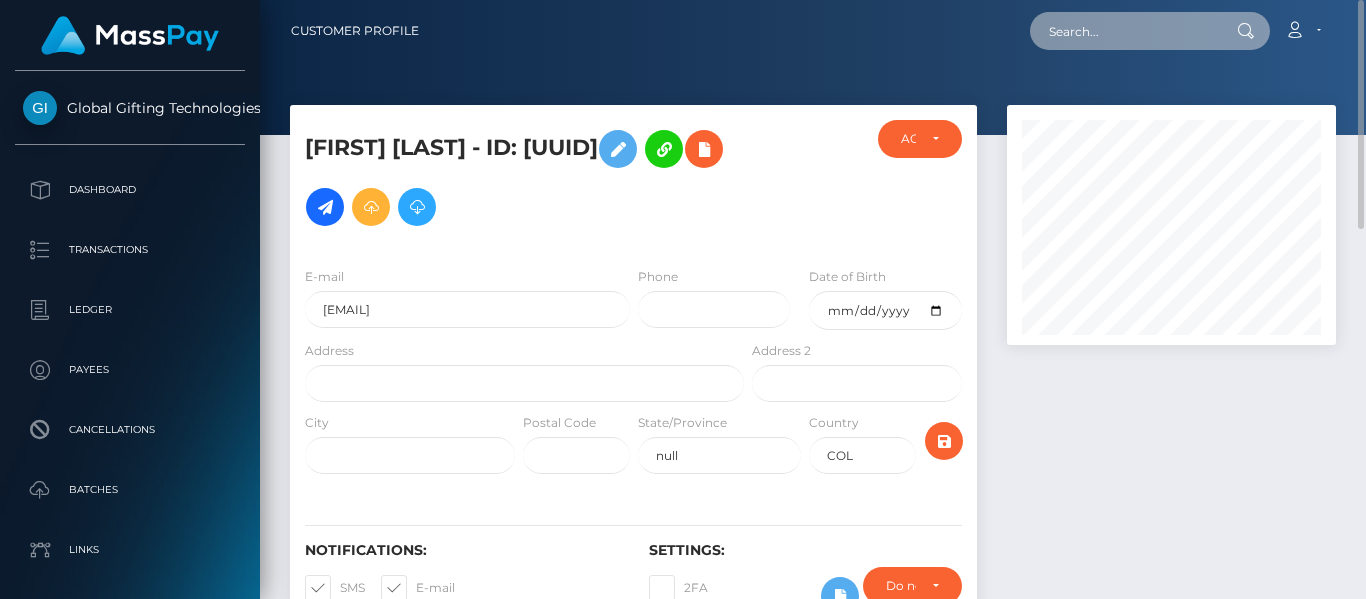 click at bounding box center (1124, 31) 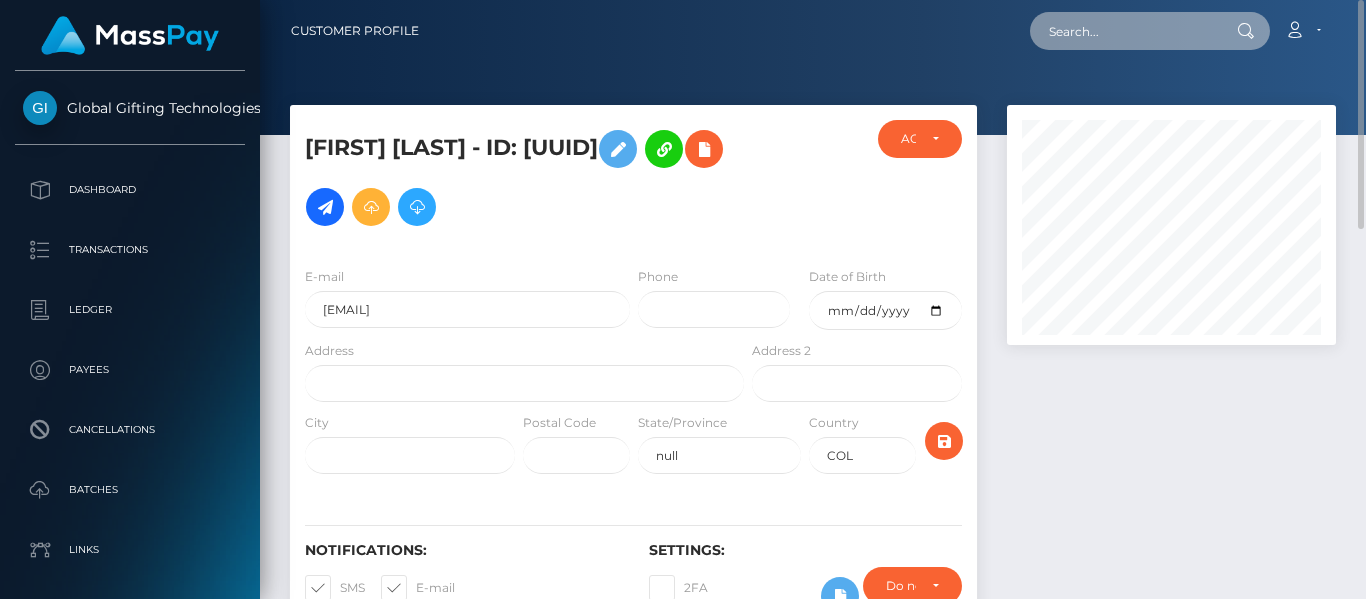 paste on "Maria Alejandra Guanarita Alarcon" 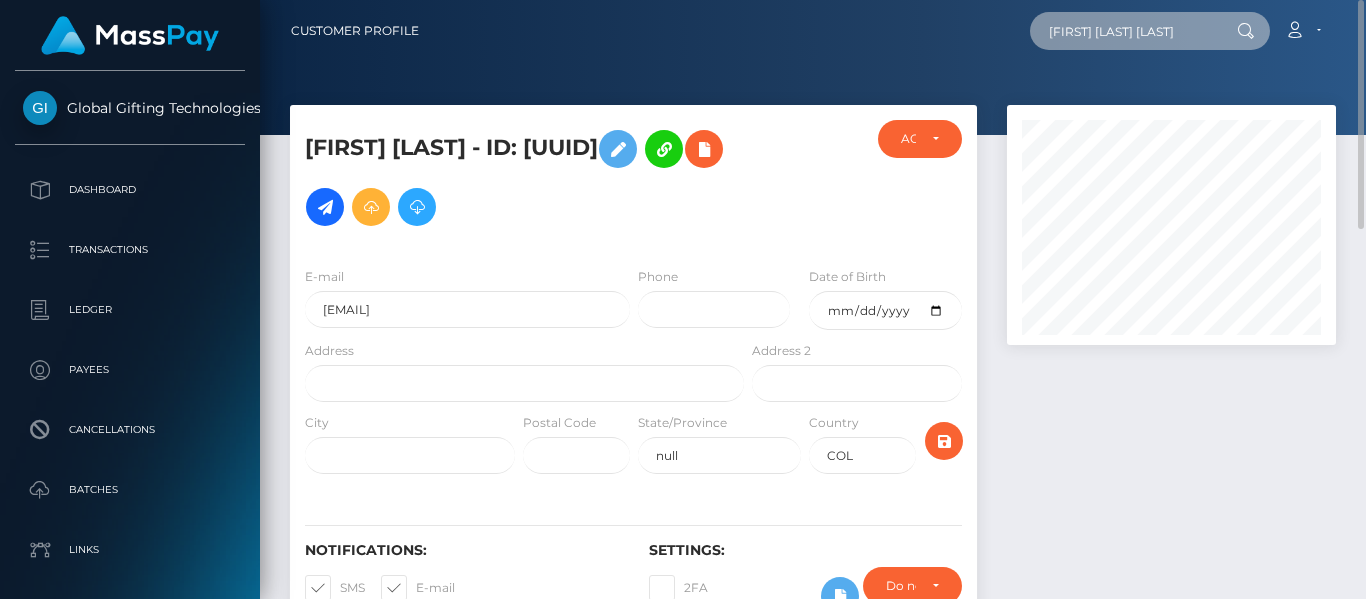 scroll, scrollTop: 0, scrollLeft: 57, axis: horizontal 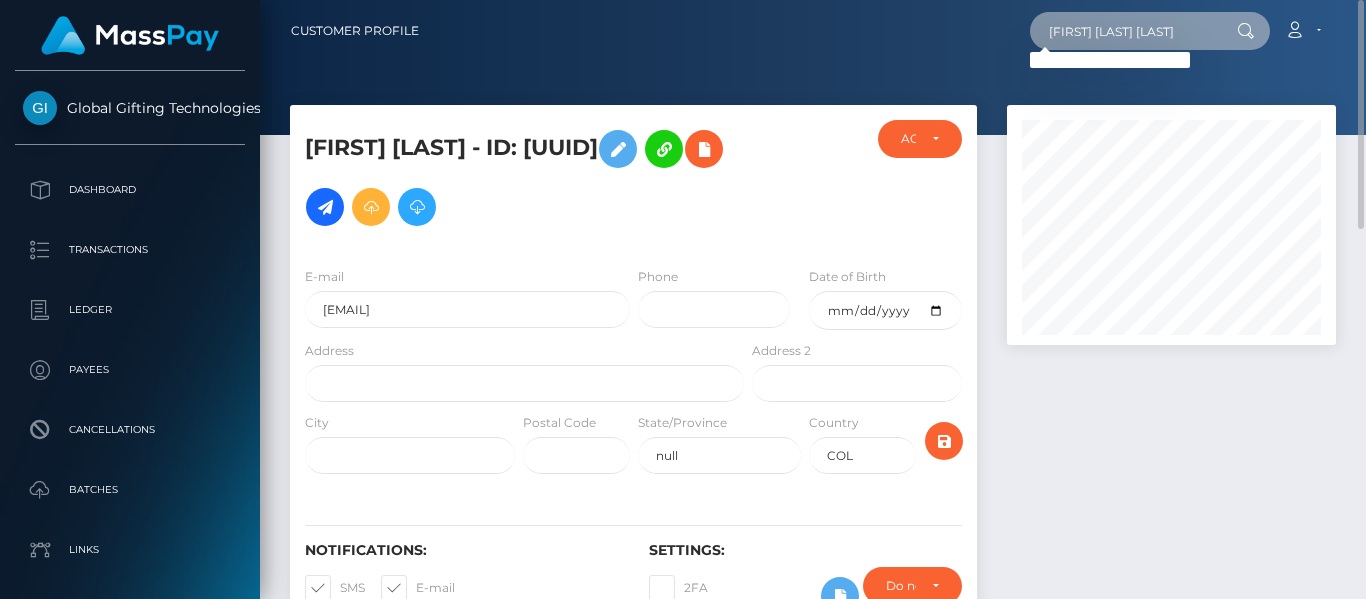 click on "Maria Alejandra Guanarita Alarcon" at bounding box center (1124, 31) 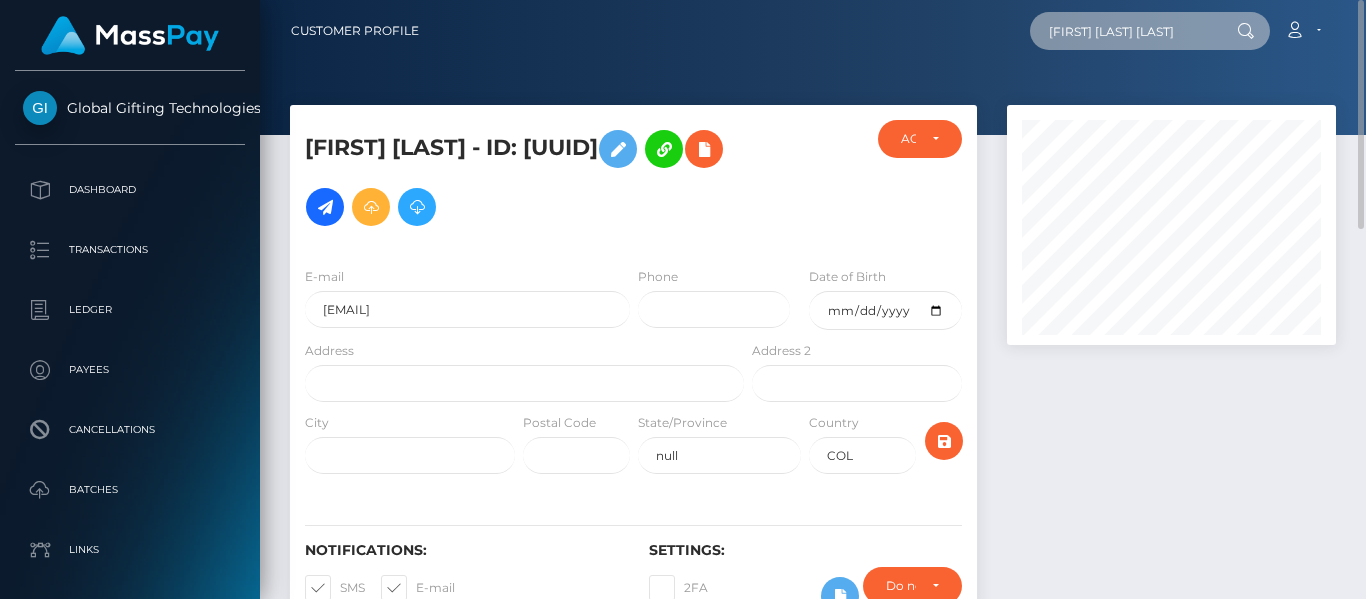 click on "Maria Alejandra Guanarita Alarcon" at bounding box center [1124, 31] 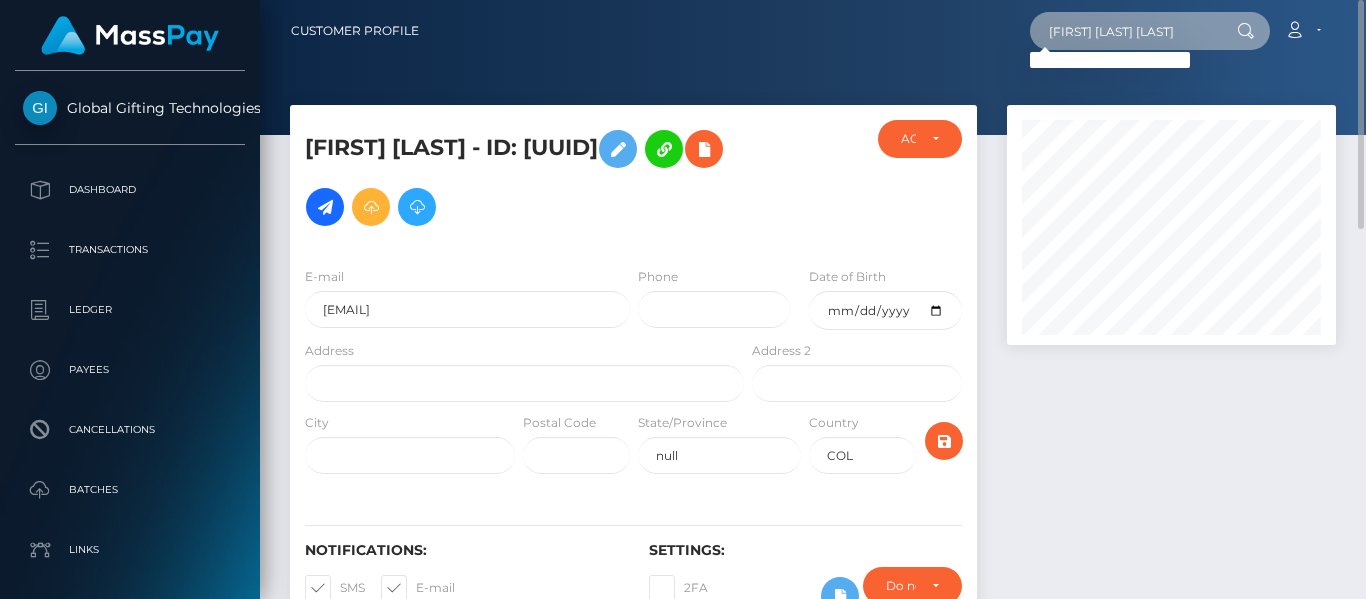 click on "Maria Guanarita Alarcon" at bounding box center [1124, 31] 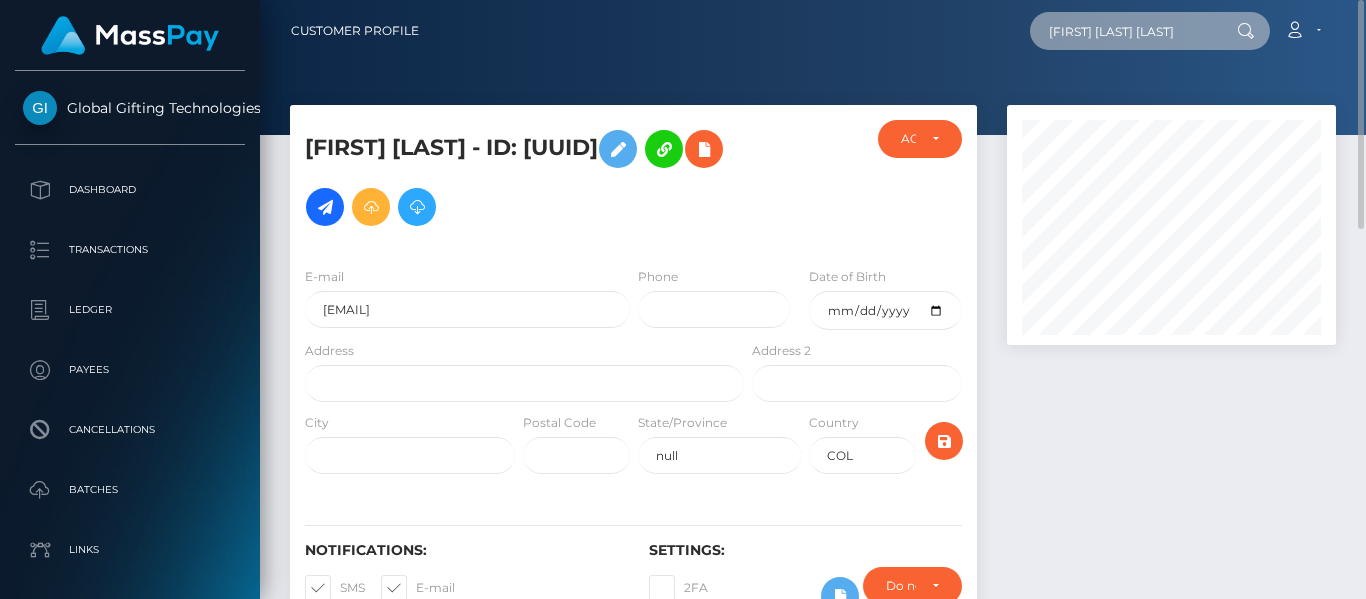 click on "Maria Guanarita Alarcon" at bounding box center [1124, 31] 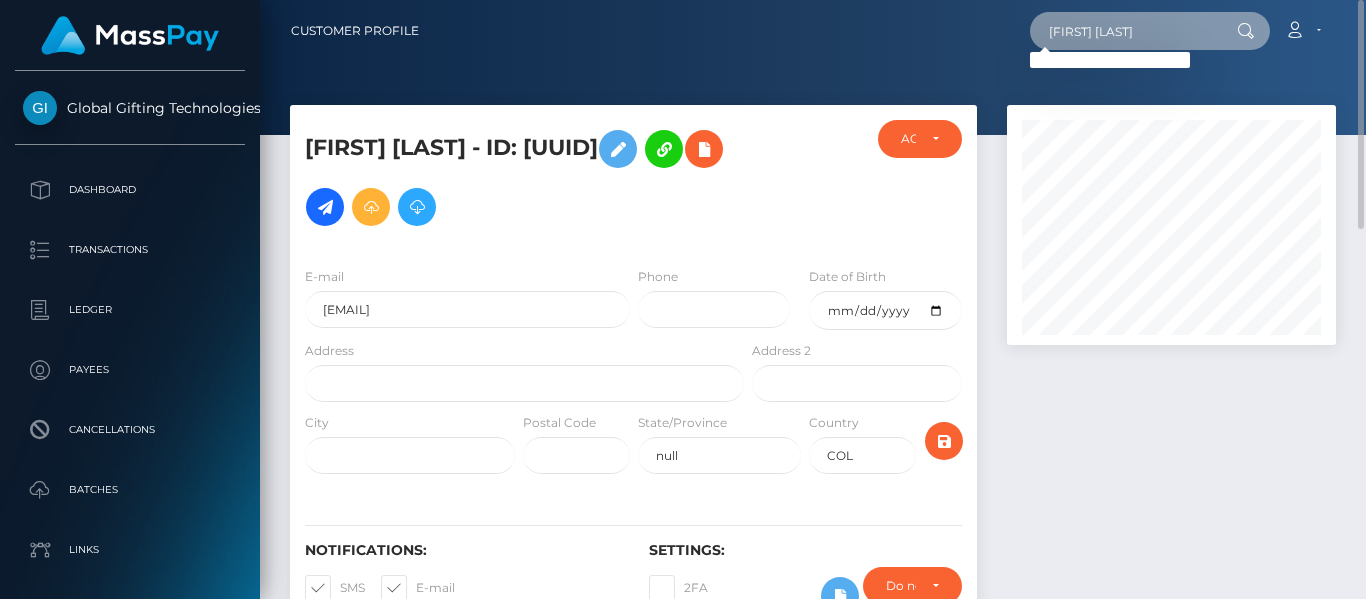 click on "Maria Alarcon" at bounding box center [1124, 31] 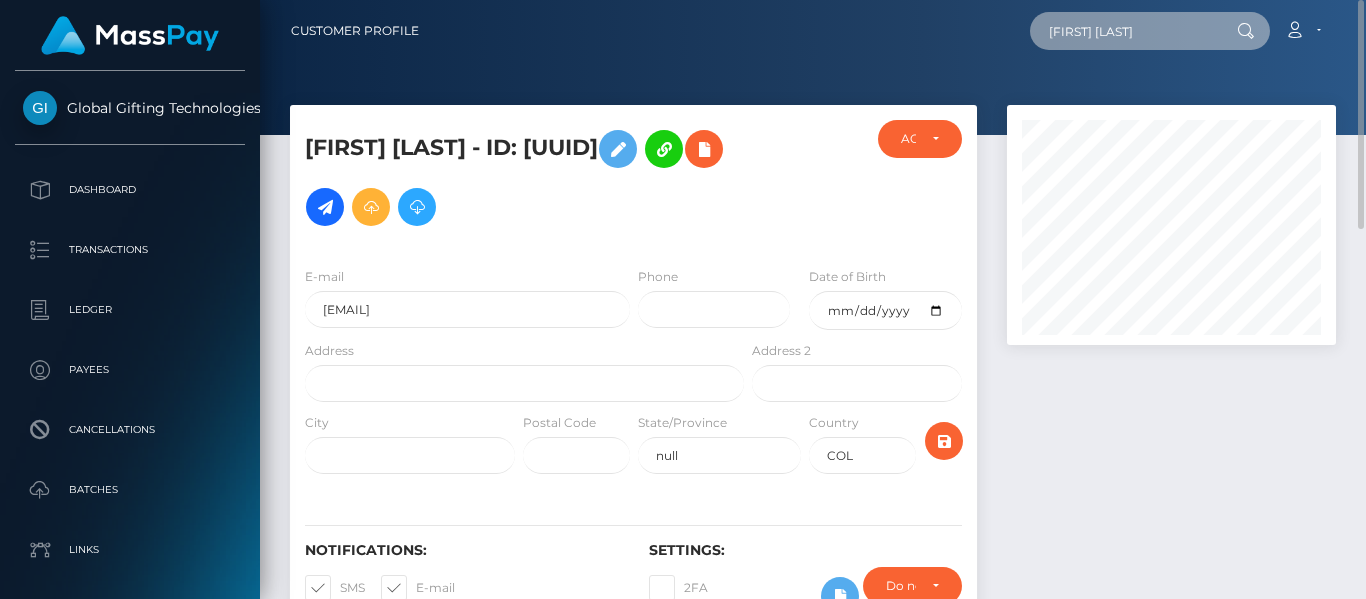 click on "Maria Alarcon" at bounding box center [1124, 31] 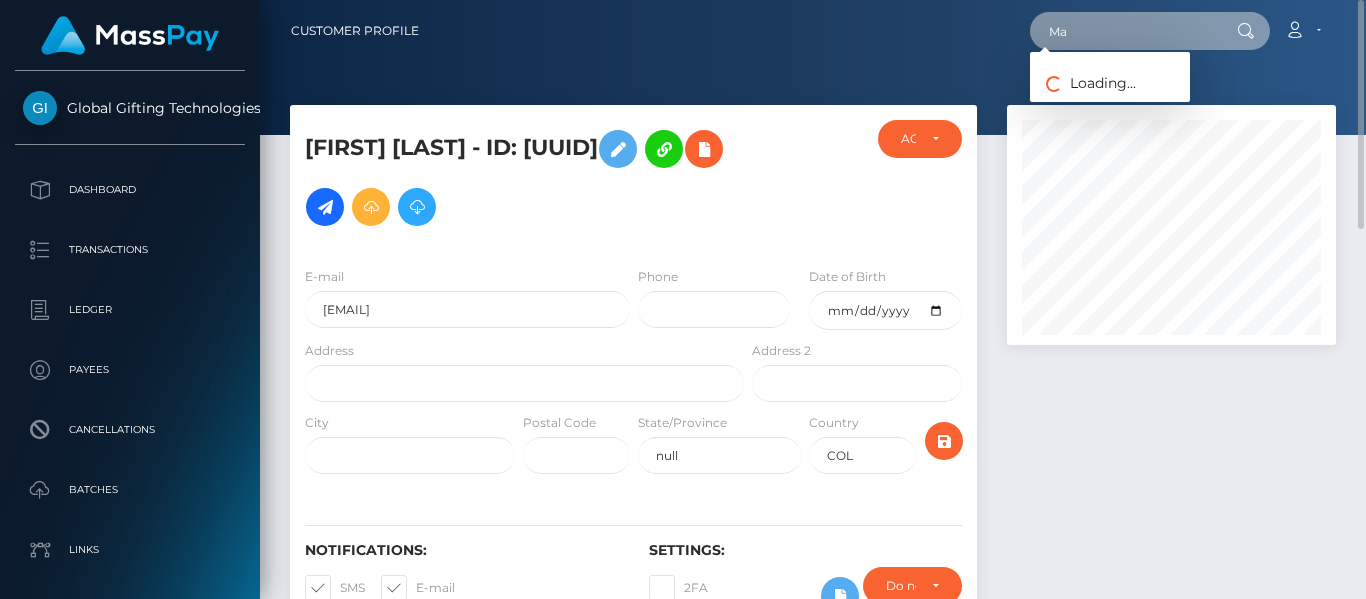 type on "M" 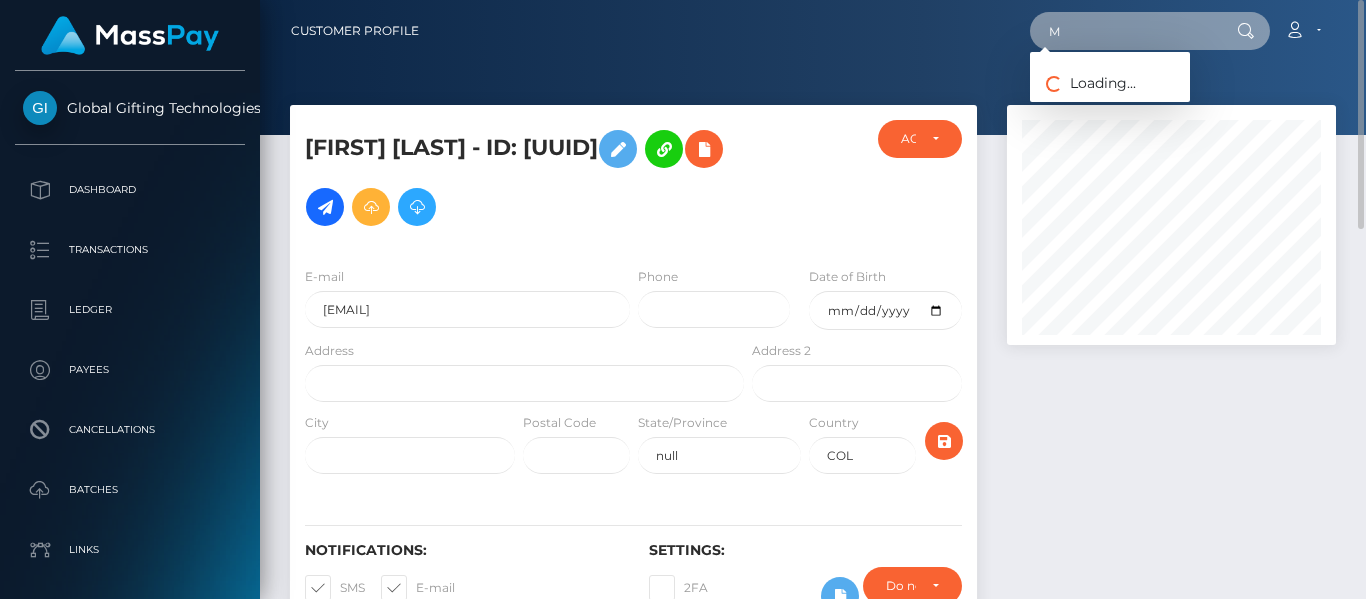 type 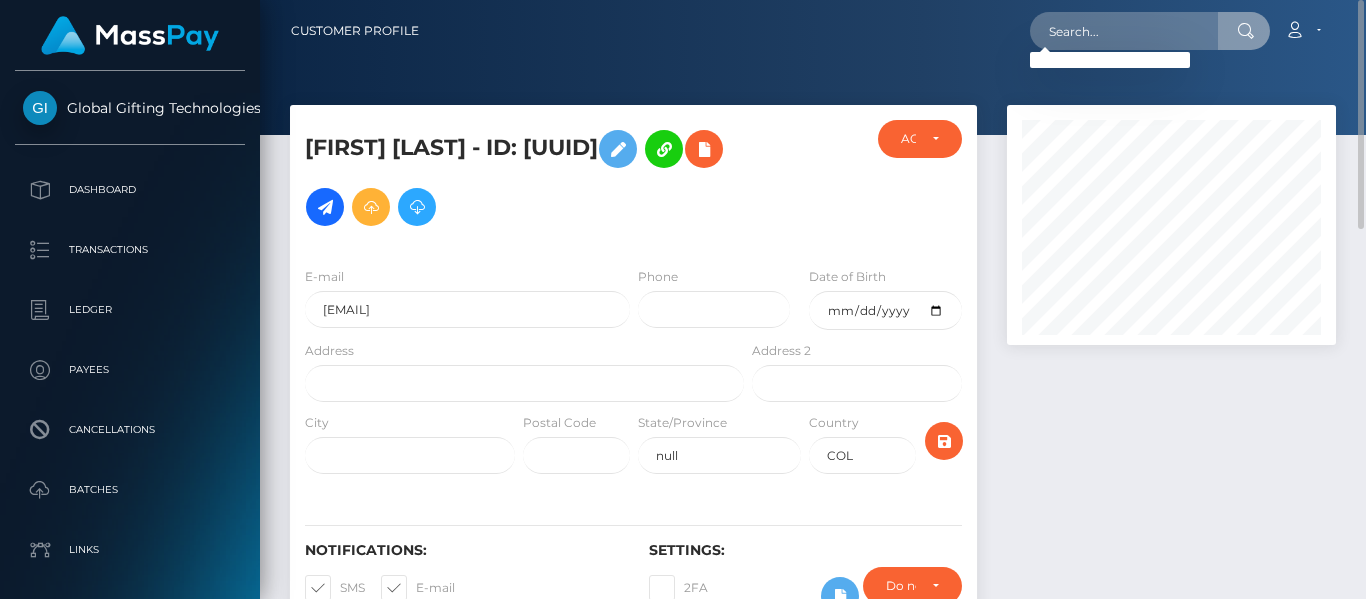 click on "maria alejandra  vanegas
- ID: UIGczlAUmLZGJBigfvCss0pAso03" at bounding box center [519, 178] 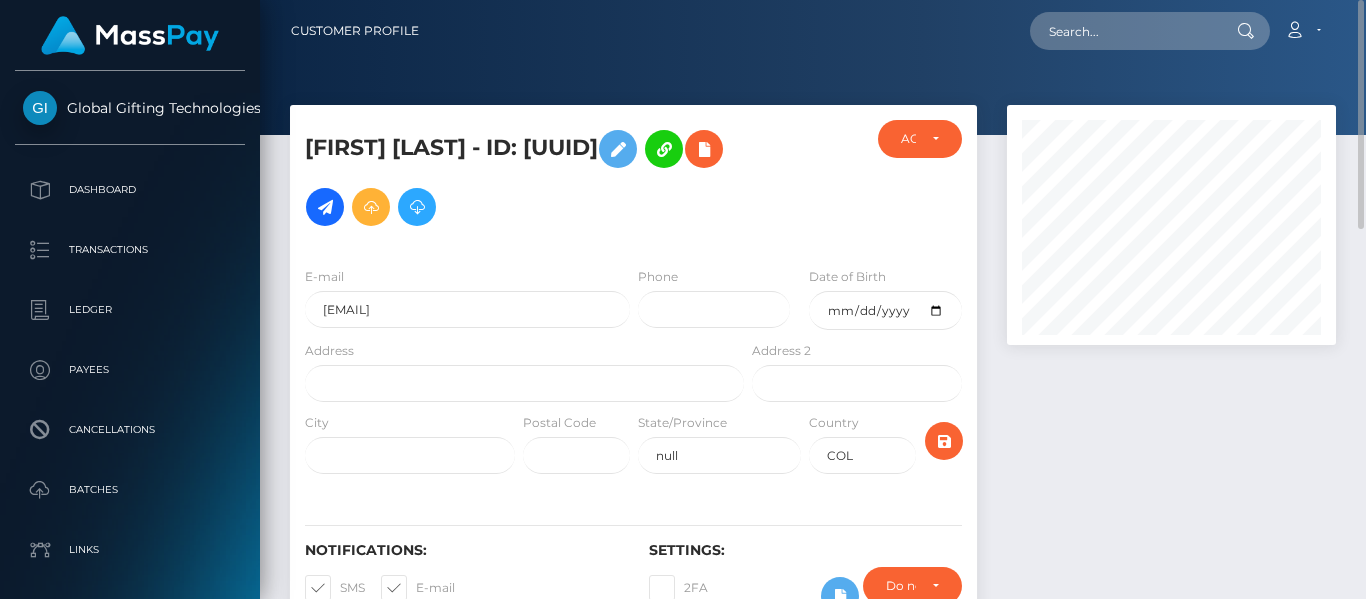 click on "maria alejandra  vanegas
- ID: UIGczlAUmLZGJBigfvCss0pAso03" at bounding box center (519, 178) 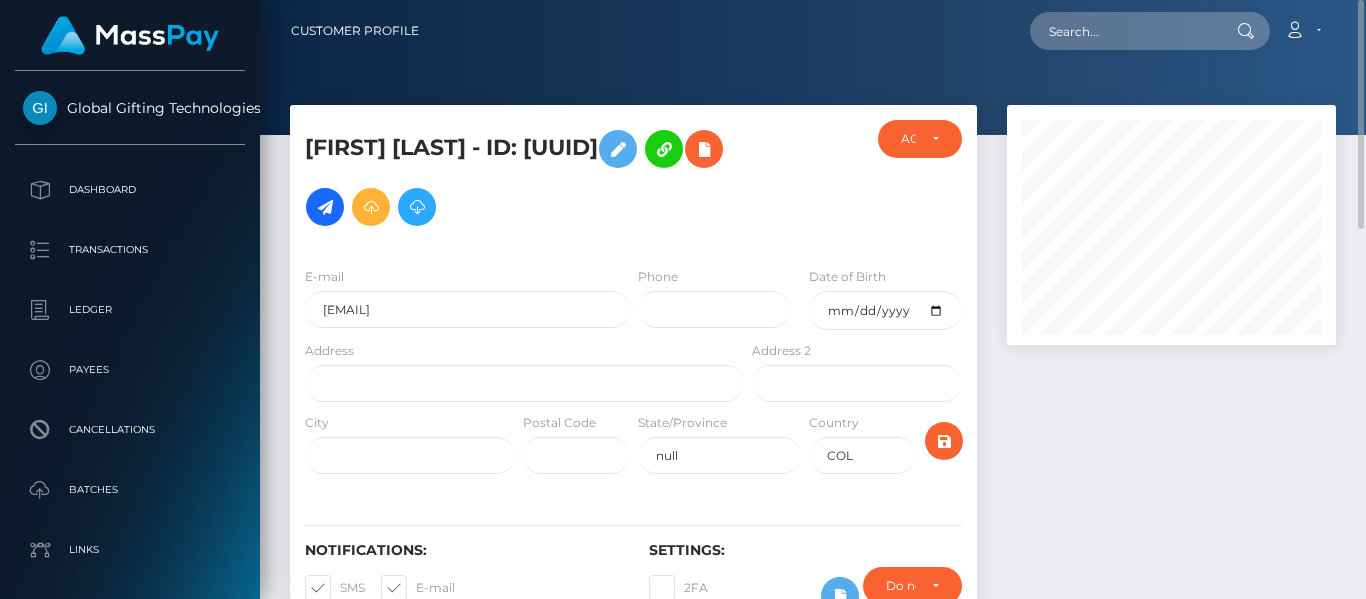 copy on "UIGczlAUmLZGJBigfvCss0pAso03" 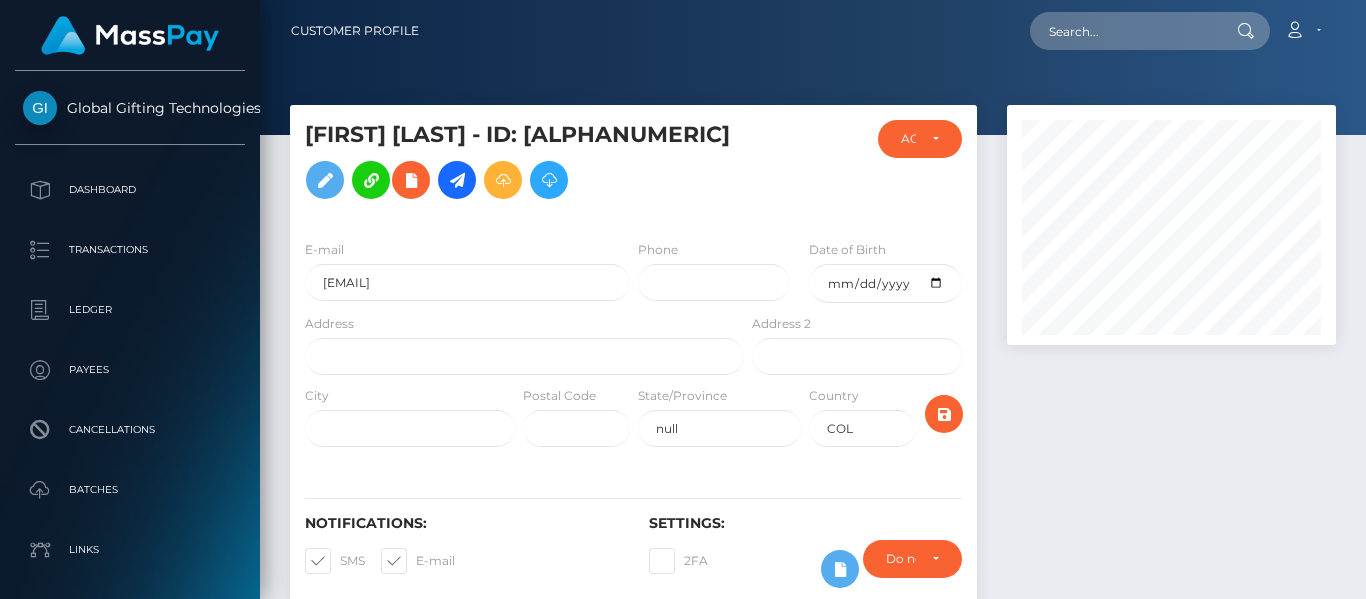 scroll, scrollTop: 0, scrollLeft: 0, axis: both 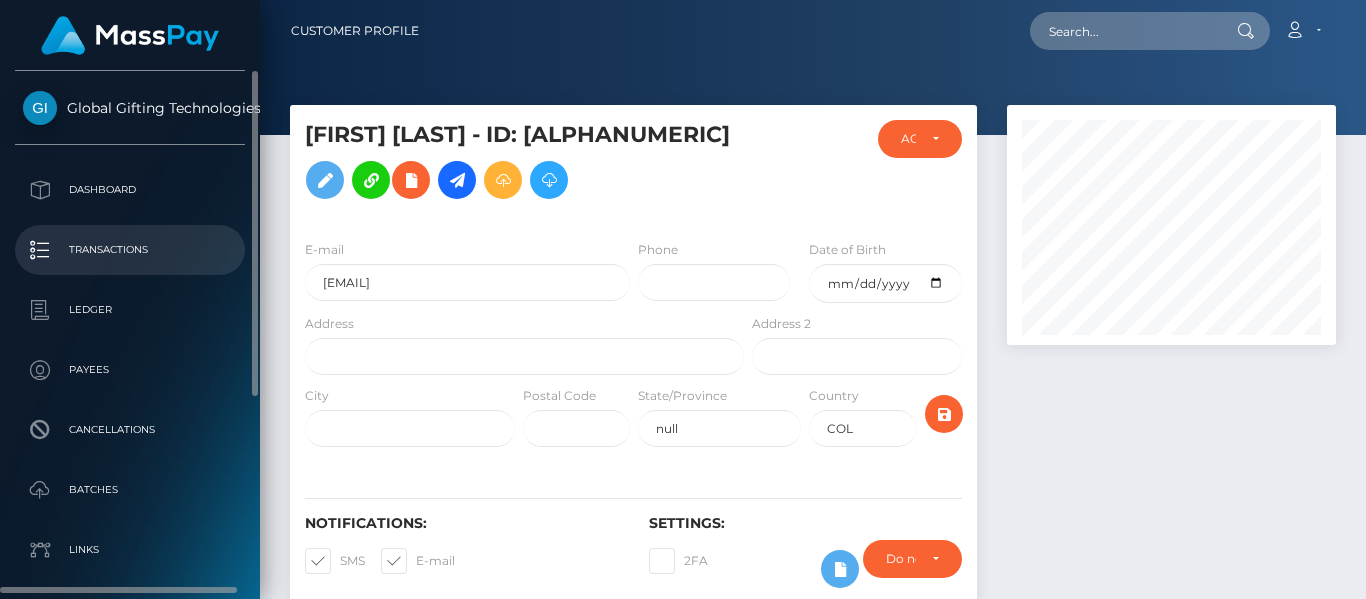 click on "Transactions" at bounding box center [130, 250] 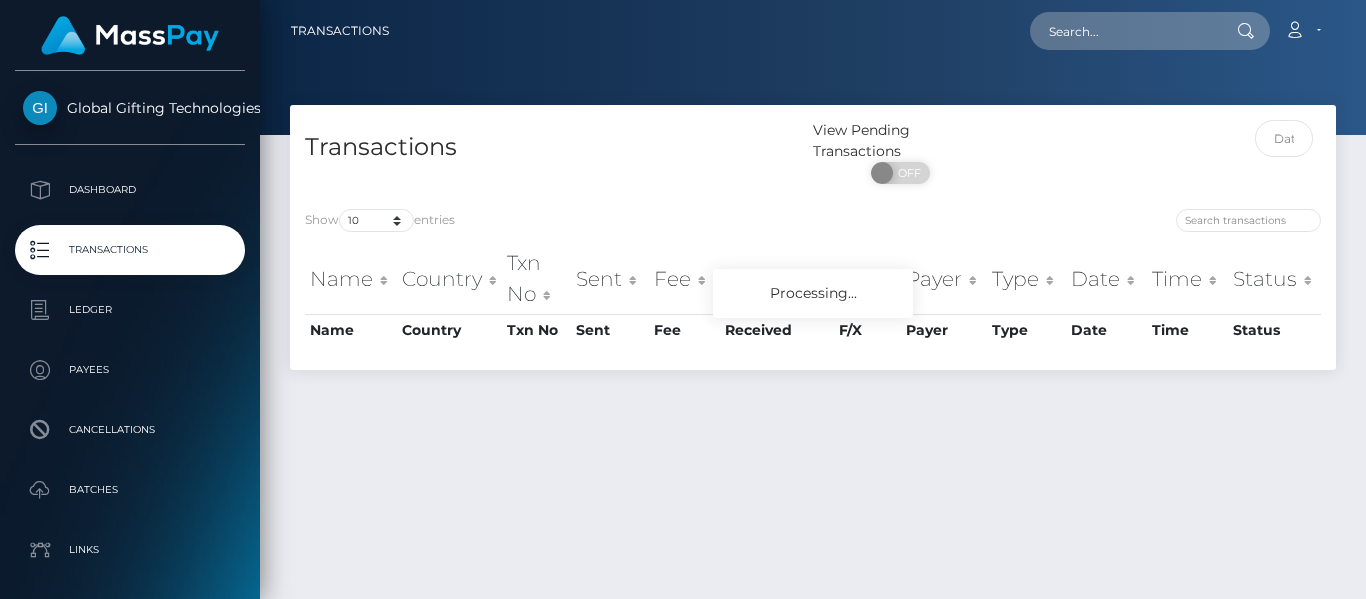 scroll, scrollTop: 0, scrollLeft: 0, axis: both 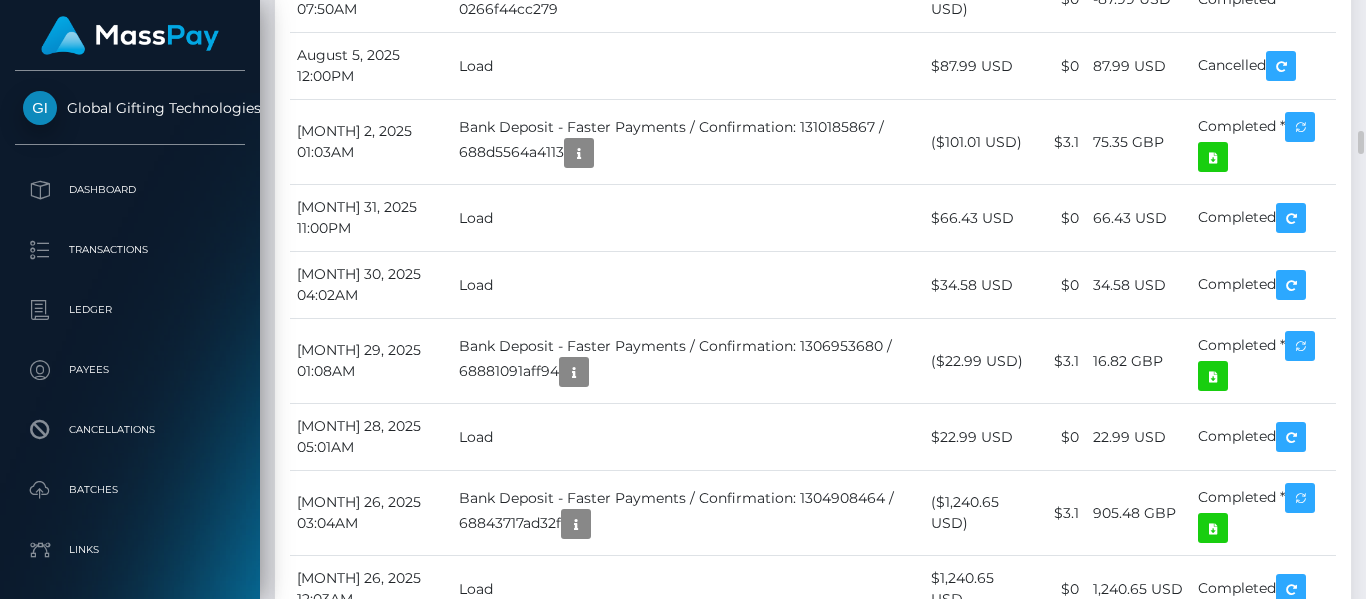 drag, startPoint x: 859, startPoint y: 151, endPoint x: 838, endPoint y: 212, distance: 64.513565 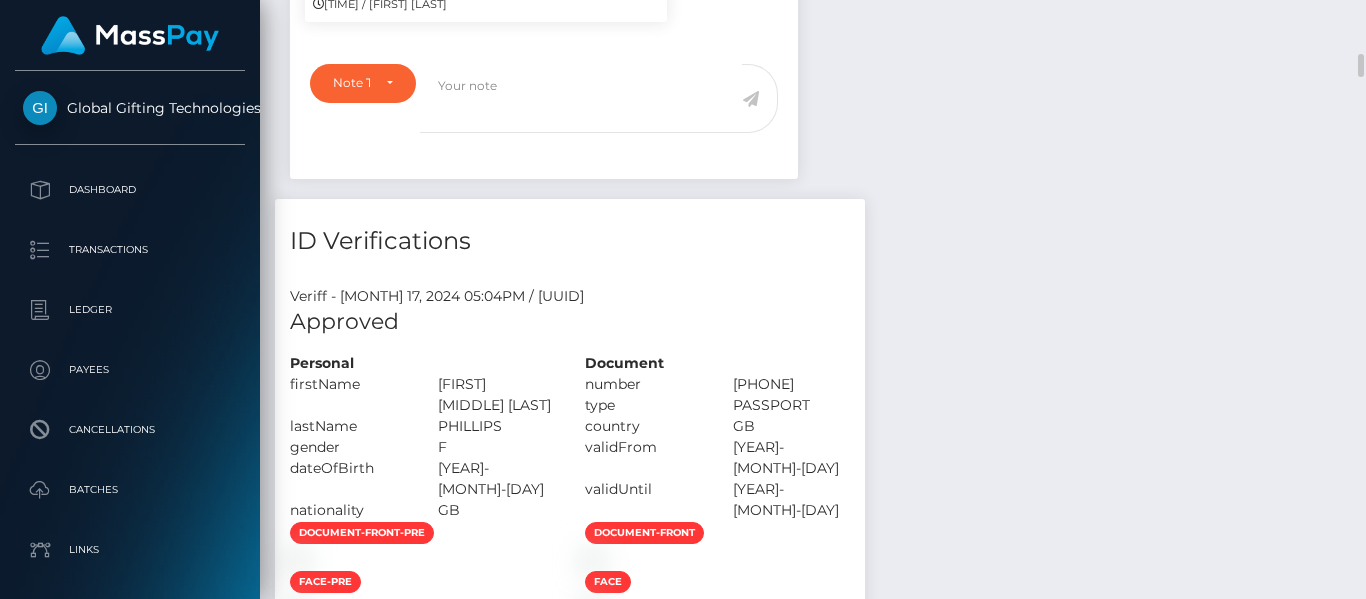 scroll, scrollTop: 1175, scrollLeft: 0, axis: vertical 